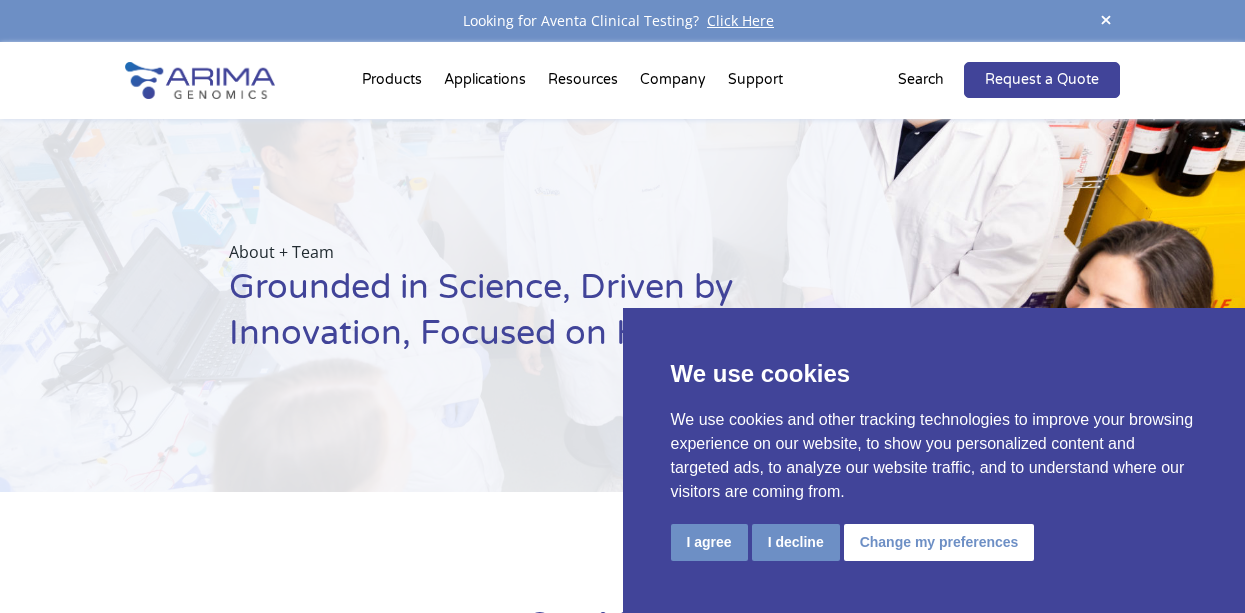 scroll, scrollTop: 0, scrollLeft: 0, axis: both 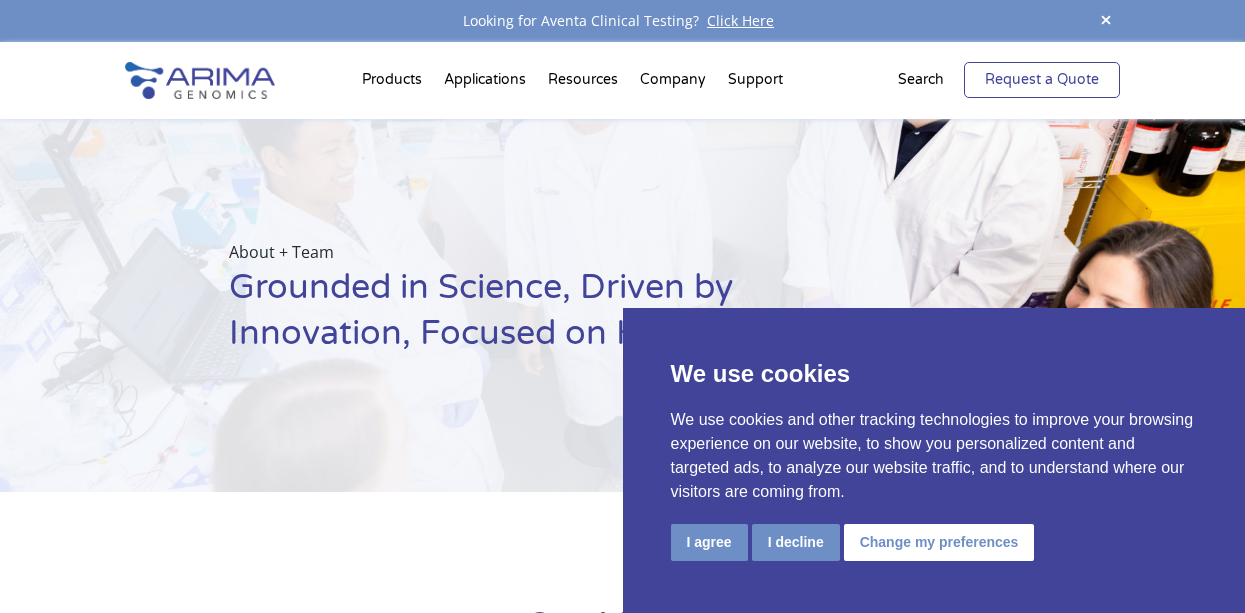click on "Request a Quote" at bounding box center (1042, 80) 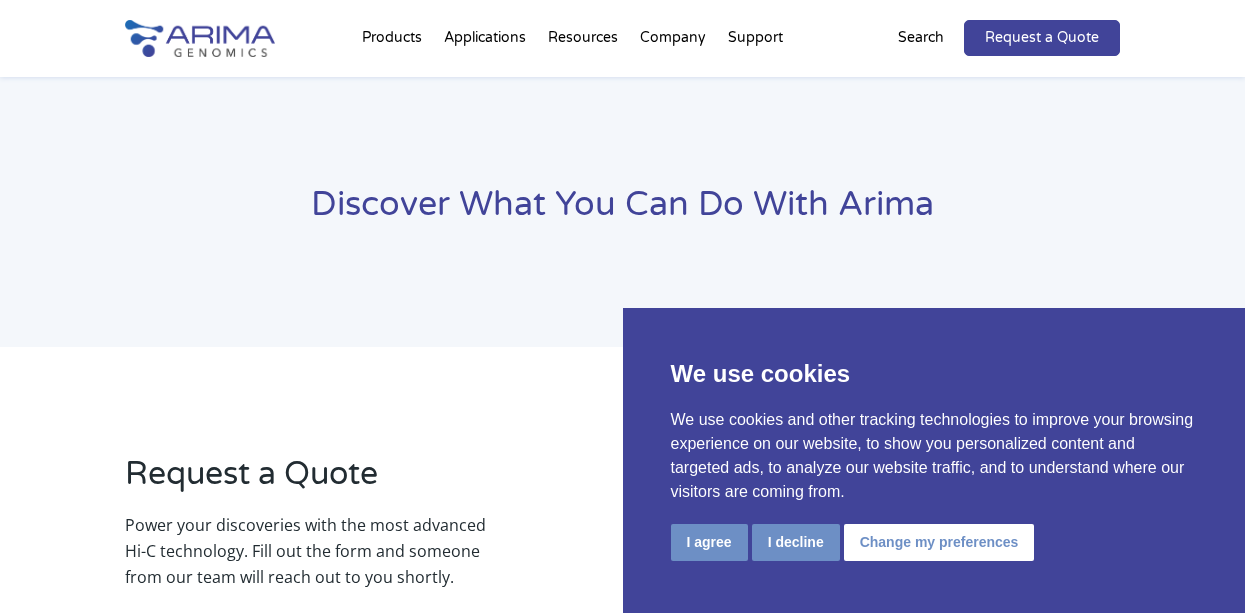 scroll, scrollTop: 0, scrollLeft: 0, axis: both 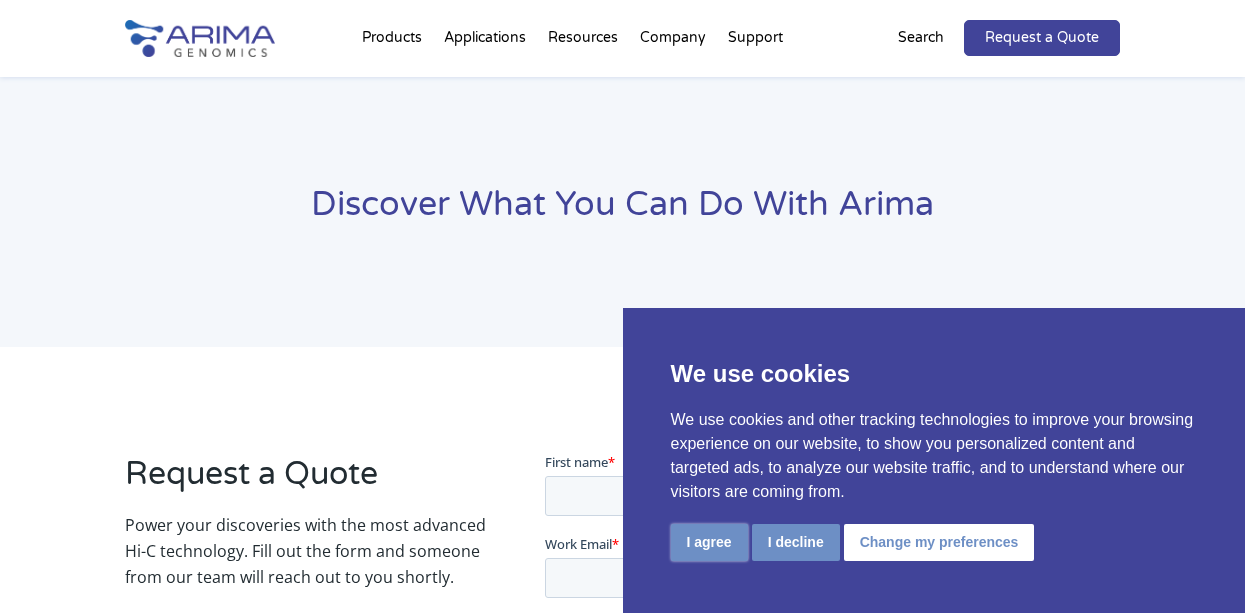 click on "I agree" at bounding box center [709, 542] 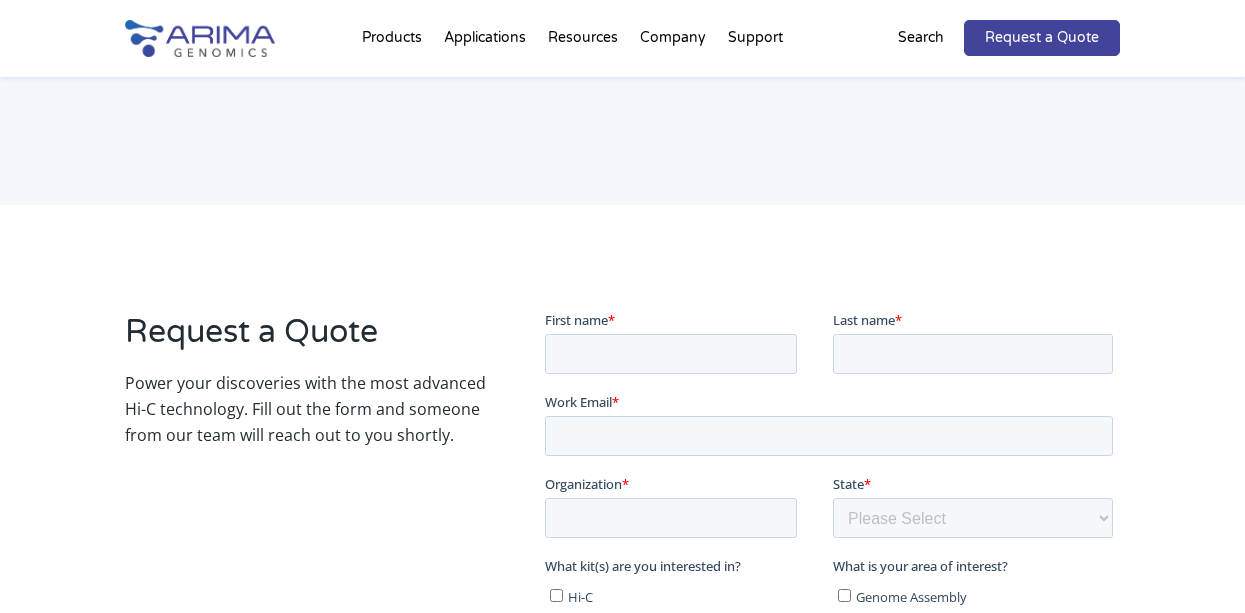 scroll, scrollTop: 210, scrollLeft: 0, axis: vertical 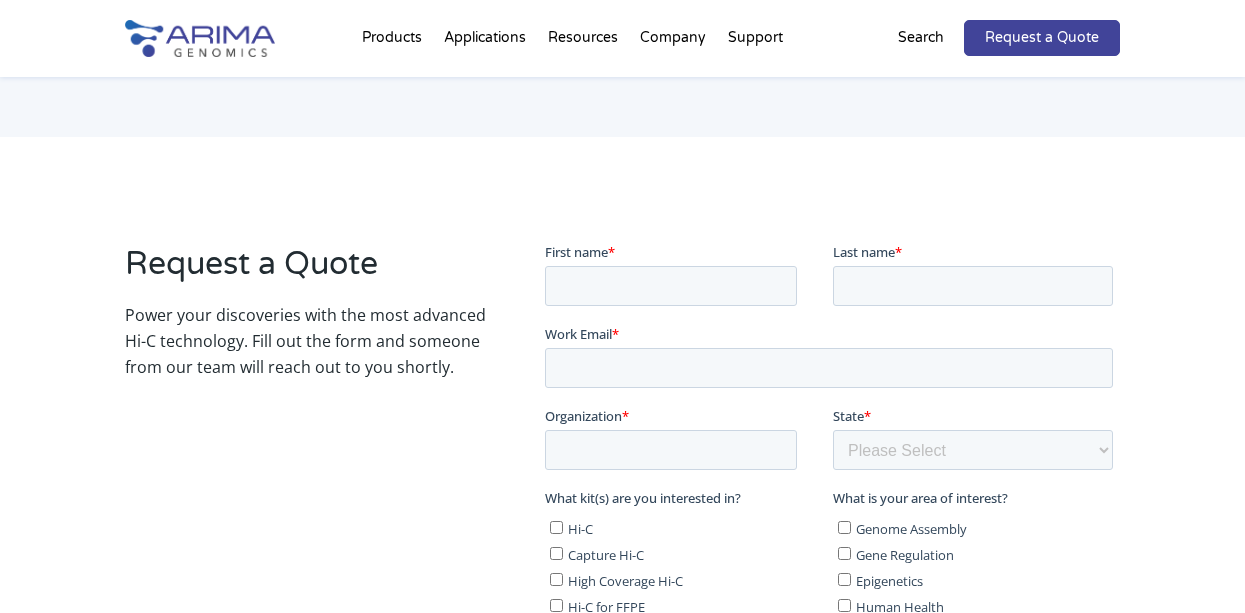 click on "Request a Quote Power your discoveries with the most advanced Hi-C technology. Fill out the form and someone from our team will reach out to you shortly. Follow Us Follow Follow Follow" at bounding box center (623, 624) 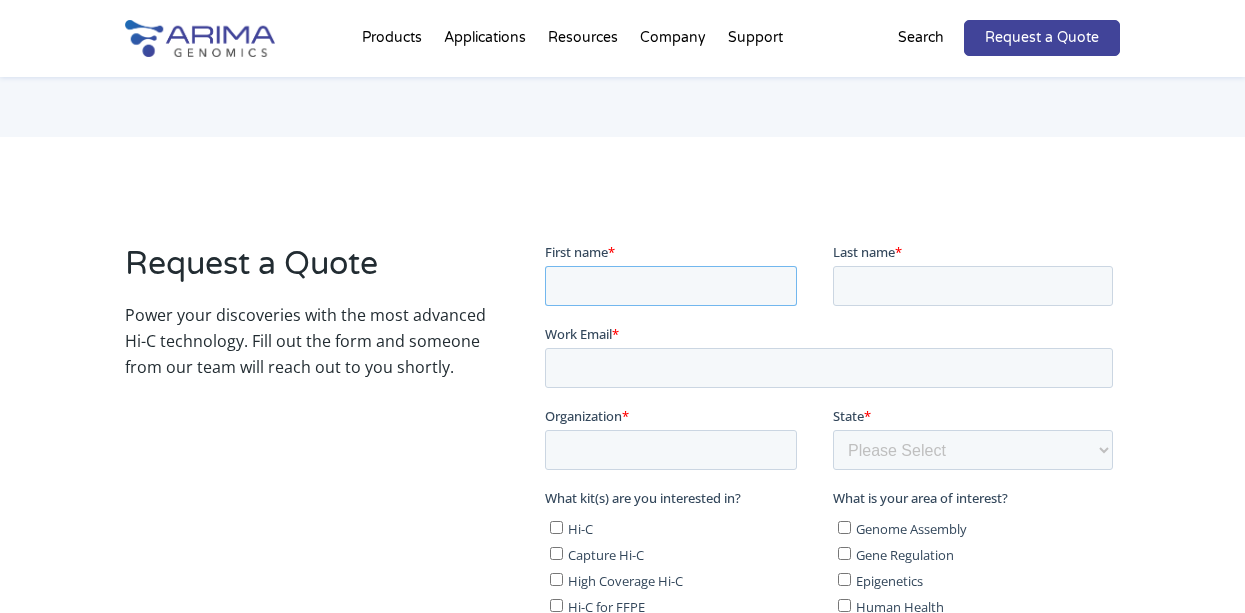 click on "First name *" at bounding box center [670, 286] 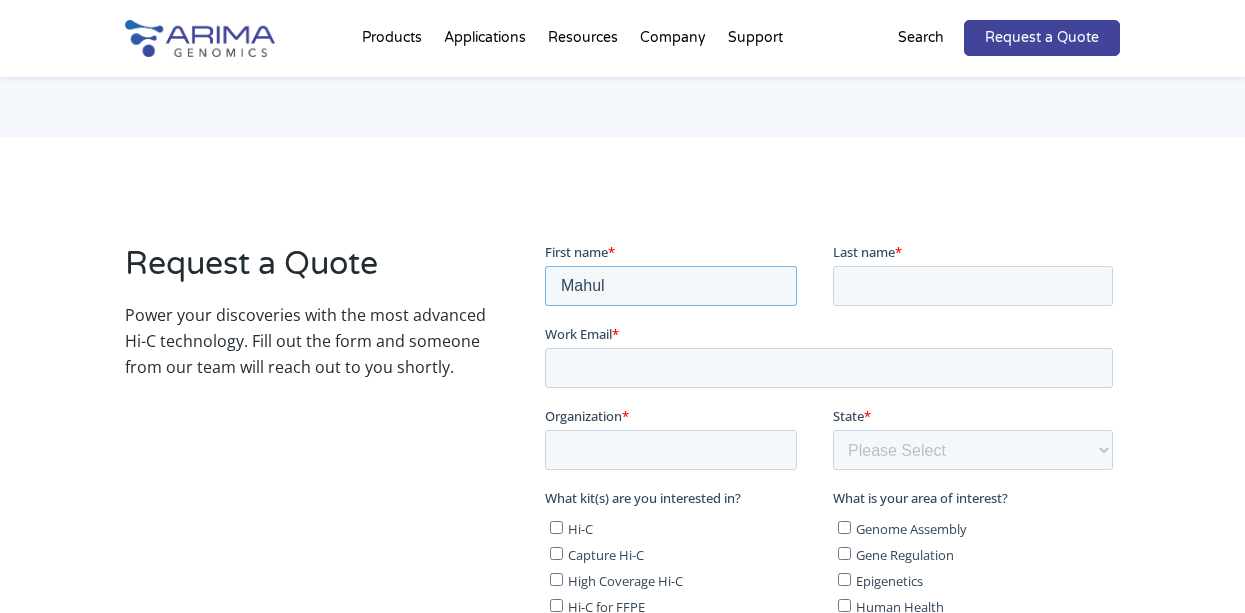 type on "Mahul" 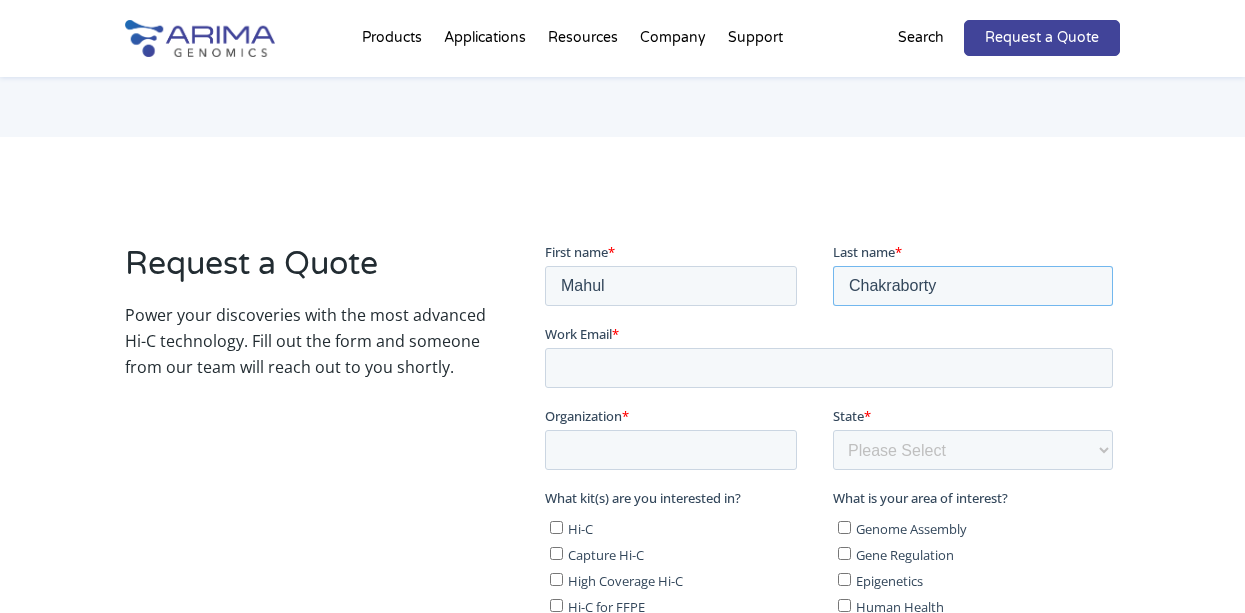 type on "Chakraborty" 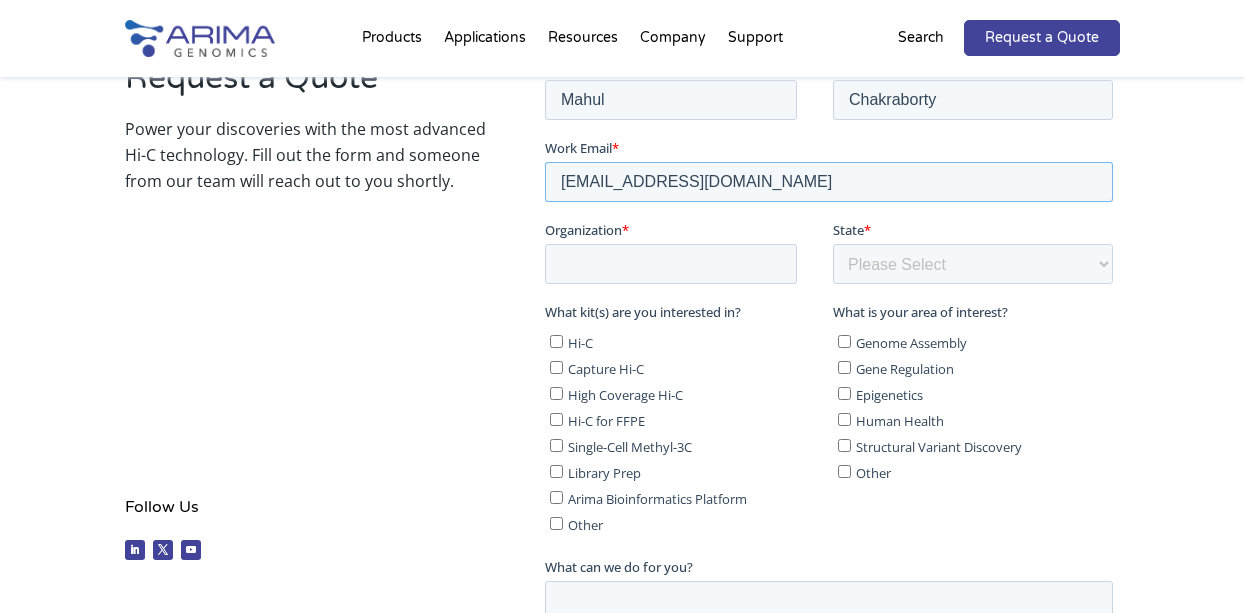 scroll, scrollTop: 400, scrollLeft: 0, axis: vertical 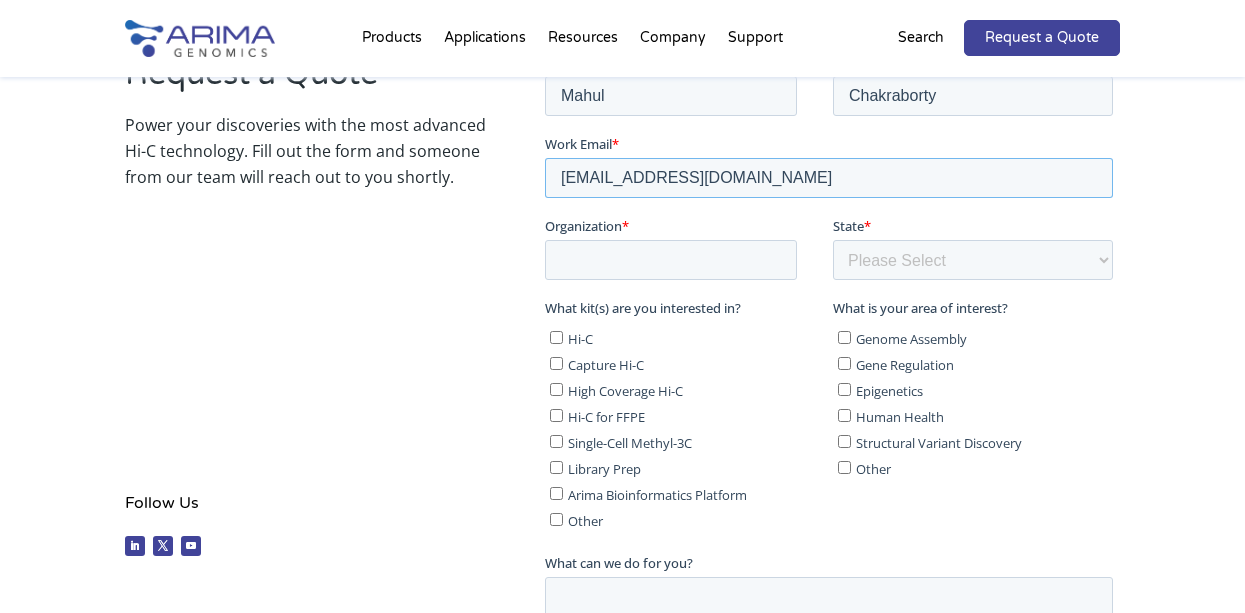 type on "[EMAIL_ADDRESS][DOMAIN_NAME]" 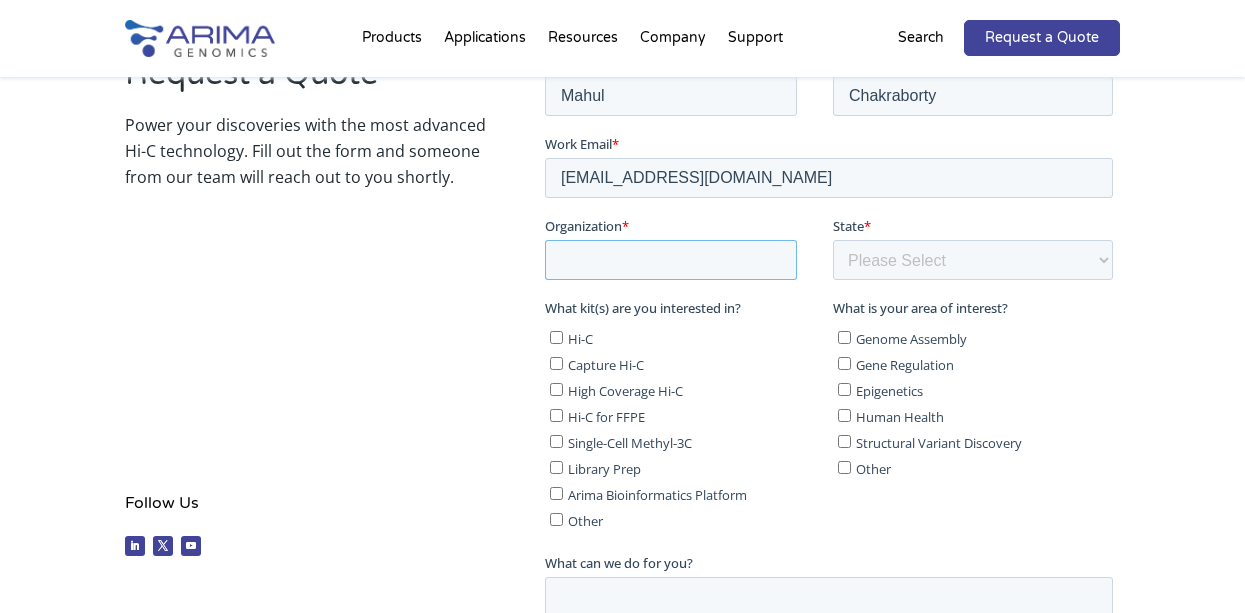 click on "Organization *" at bounding box center [670, 260] 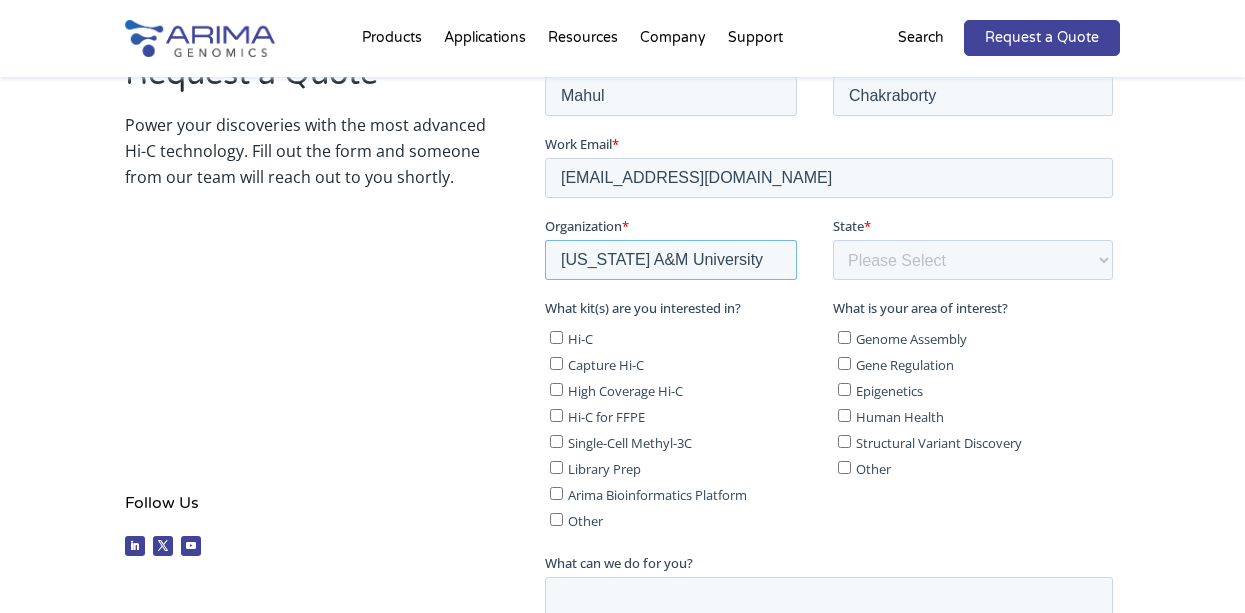 type on "[US_STATE] A&M University" 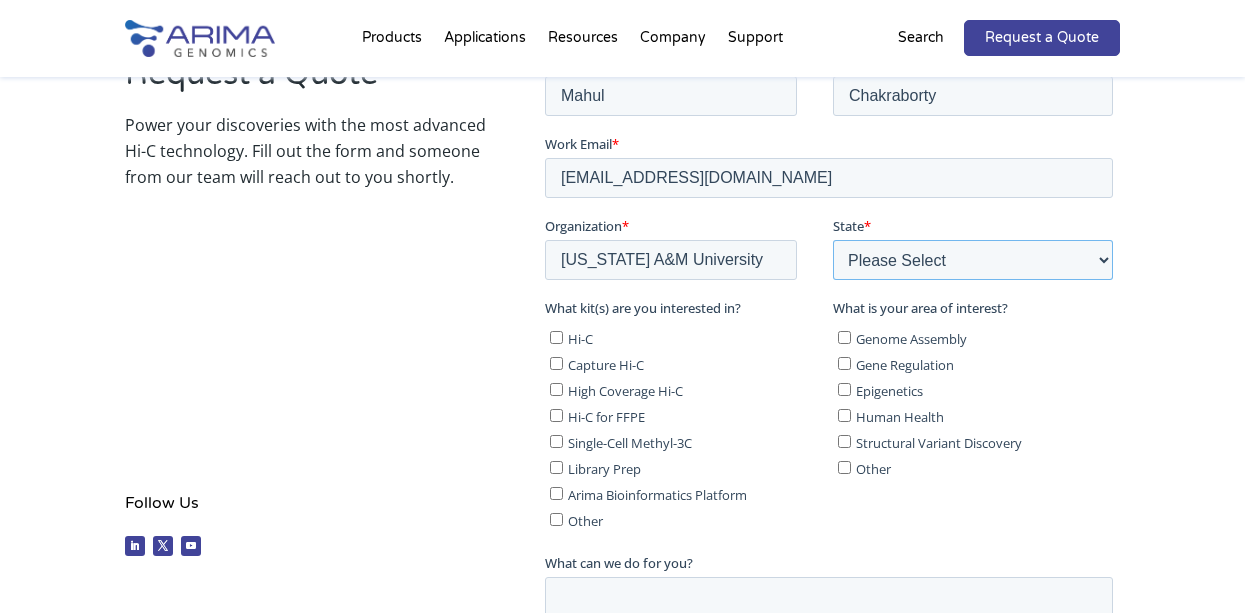 select on "[US_STATE]" 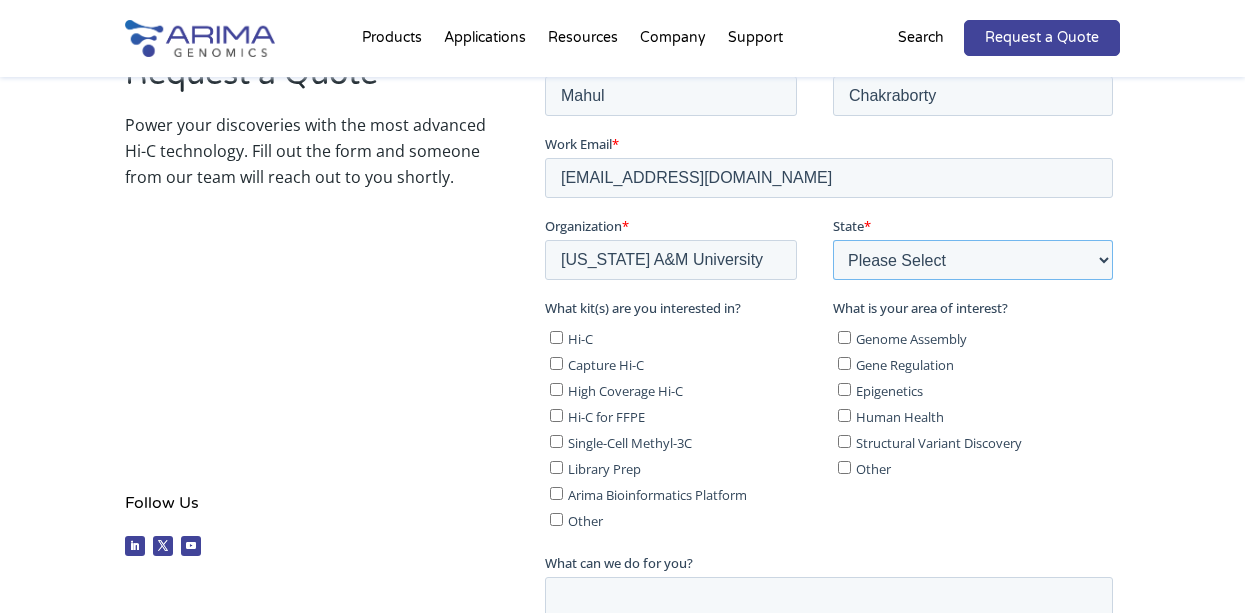 click on "Please Select Other/Non-US [US_STATE] [US_STATE] [US_STATE] [US_STATE] [US_STATE] [US_STATE] [US_STATE] [US_STATE] [US_STATE] [US_STATE] [US_STATE] [US_STATE] [US_STATE] [US_STATE] [US_STATE] [US_STATE] [US_STATE] [US_STATE] [US_STATE] [US_STATE] [US_STATE] [US_STATE] [US_STATE] [US_STATE] [US_STATE] [US_STATE] [US_STATE] [US_STATE] [US_STATE] [US_STATE] [US_STATE] [US_STATE] [US_STATE] [US_STATE] [US_STATE] [US_STATE] [US_STATE] [US_STATE] [US_STATE] [US_STATE] [US_STATE] [US_STATE] [US_STATE] [US_STATE] [US_STATE] [US_STATE][PERSON_NAME][US_STATE] [US_STATE][PERSON_NAME] [US_STATE] [US_STATE]" at bounding box center [972, 260] 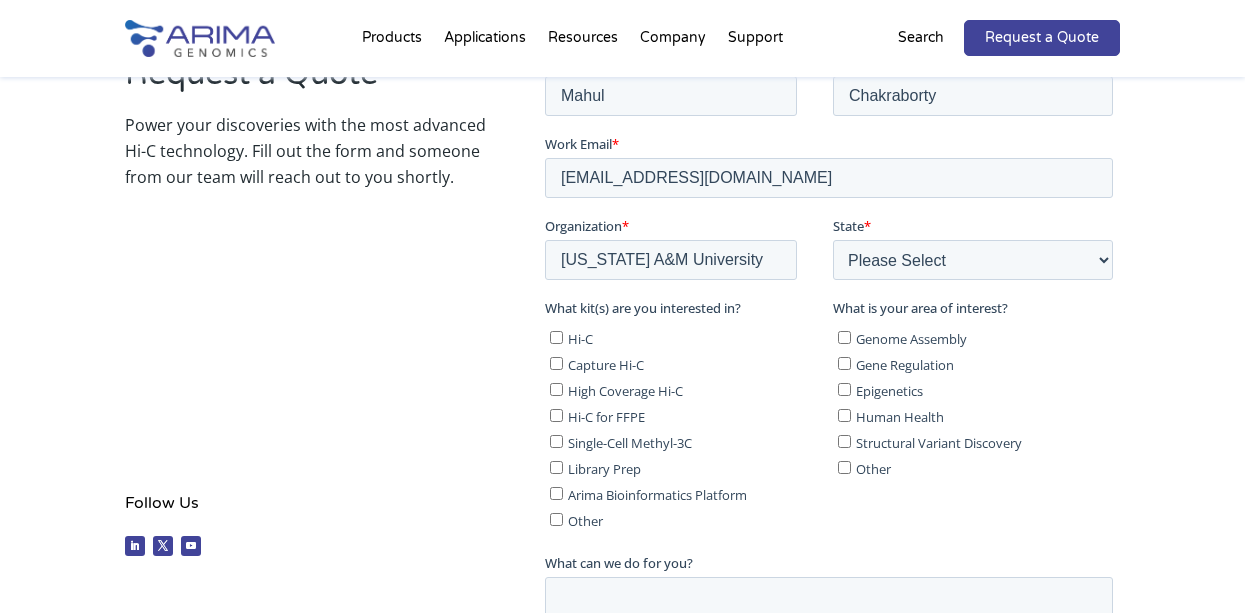 click on "Request a Quote Power your discoveries with the most advanced Hi-C technology. Fill out the form and someone from our team will reach out to you shortly. Follow Us Follow Follow Follow" at bounding box center [308, 308] 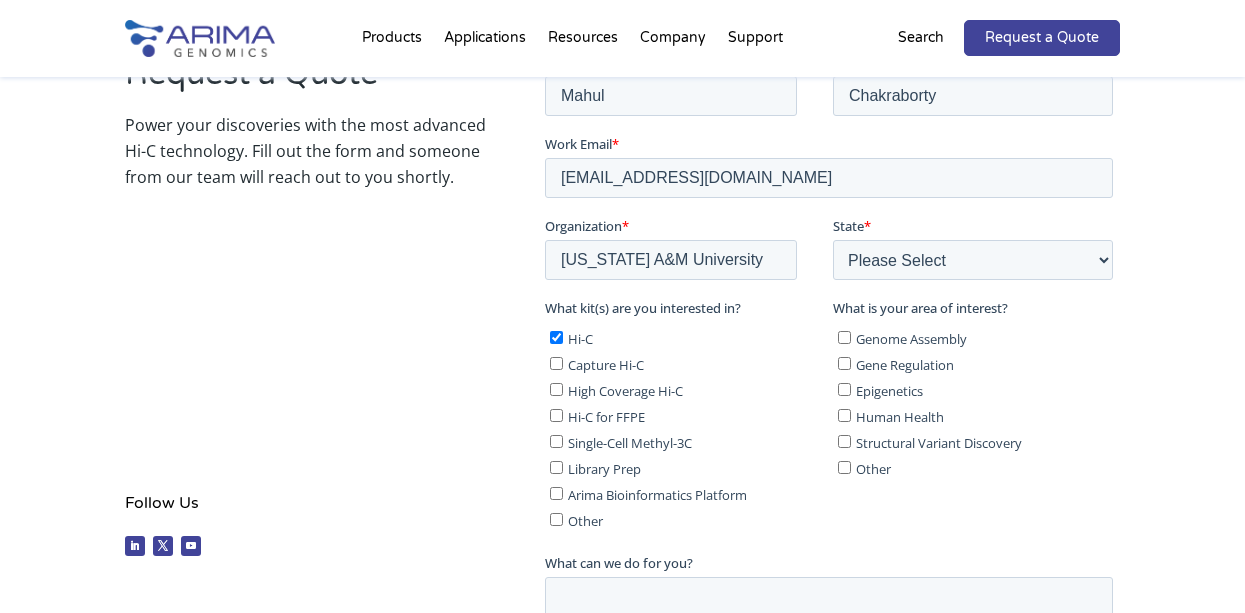 checkbox on "true" 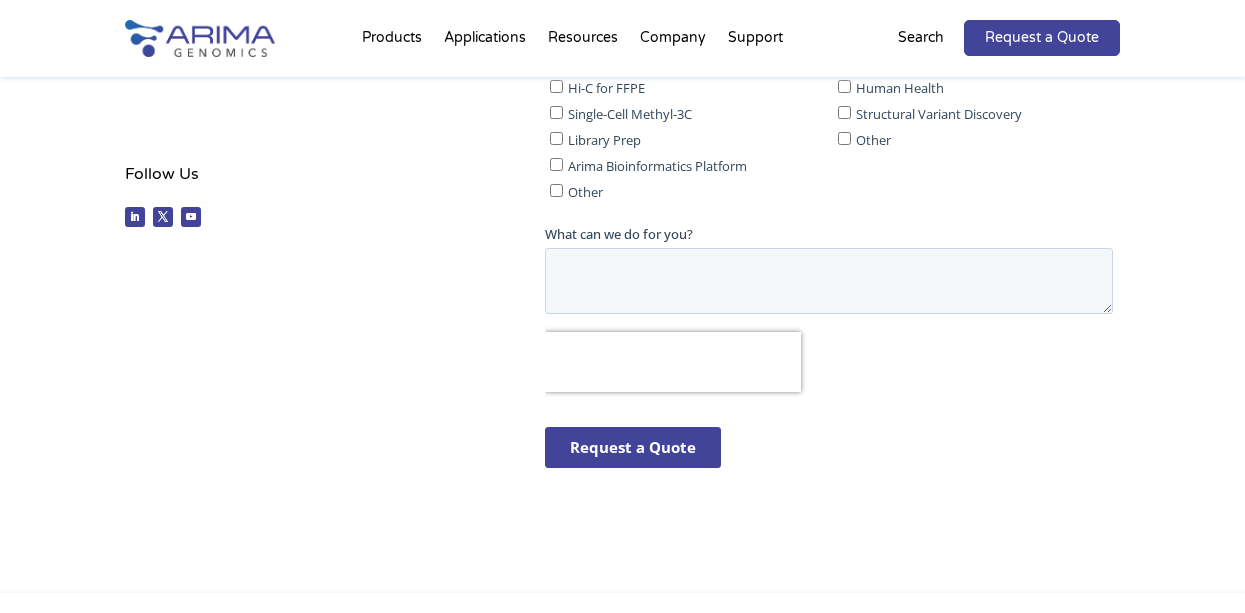 scroll, scrollTop: 730, scrollLeft: 0, axis: vertical 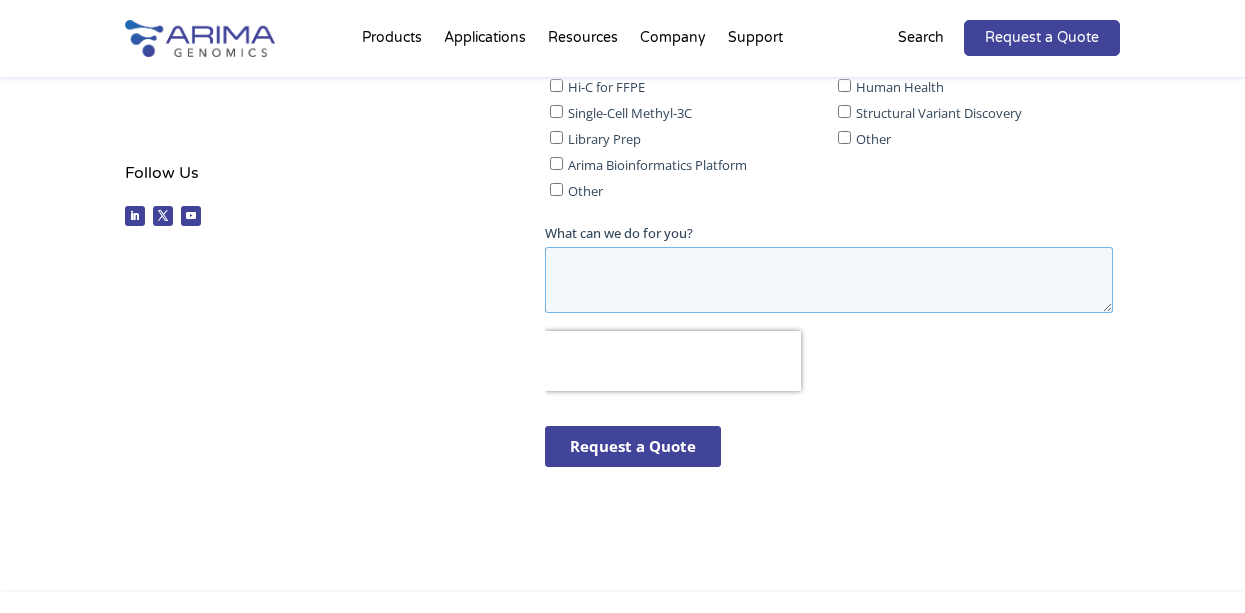 click on "What can we do for you?" at bounding box center [828, 281] 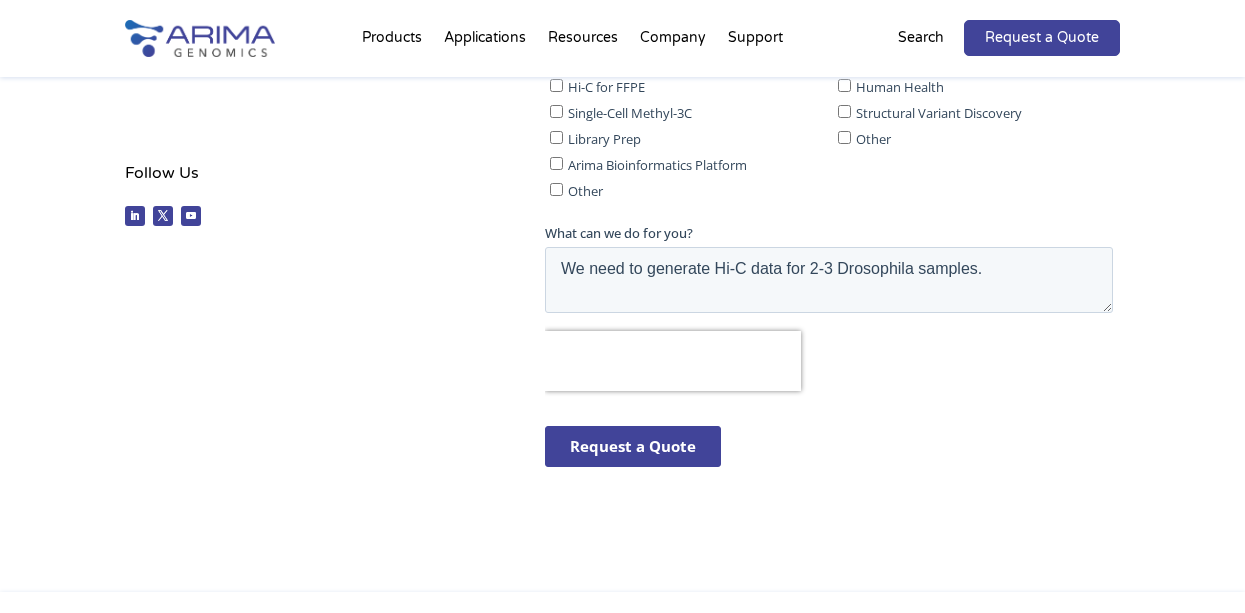click on "Request a Quote Power your discoveries with the most advanced Hi-C technology. Fill out the form and someone from our team will reach out to you shortly. Follow Us Follow Follow Follow" at bounding box center [623, 104] 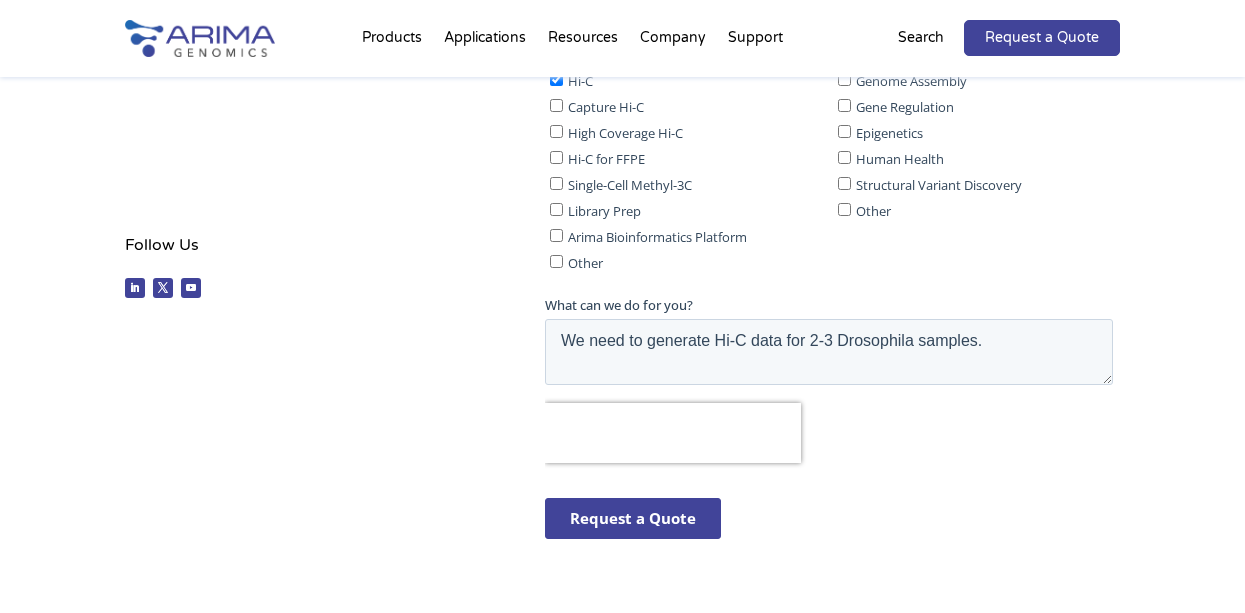 scroll, scrollTop: 660, scrollLeft: 0, axis: vertical 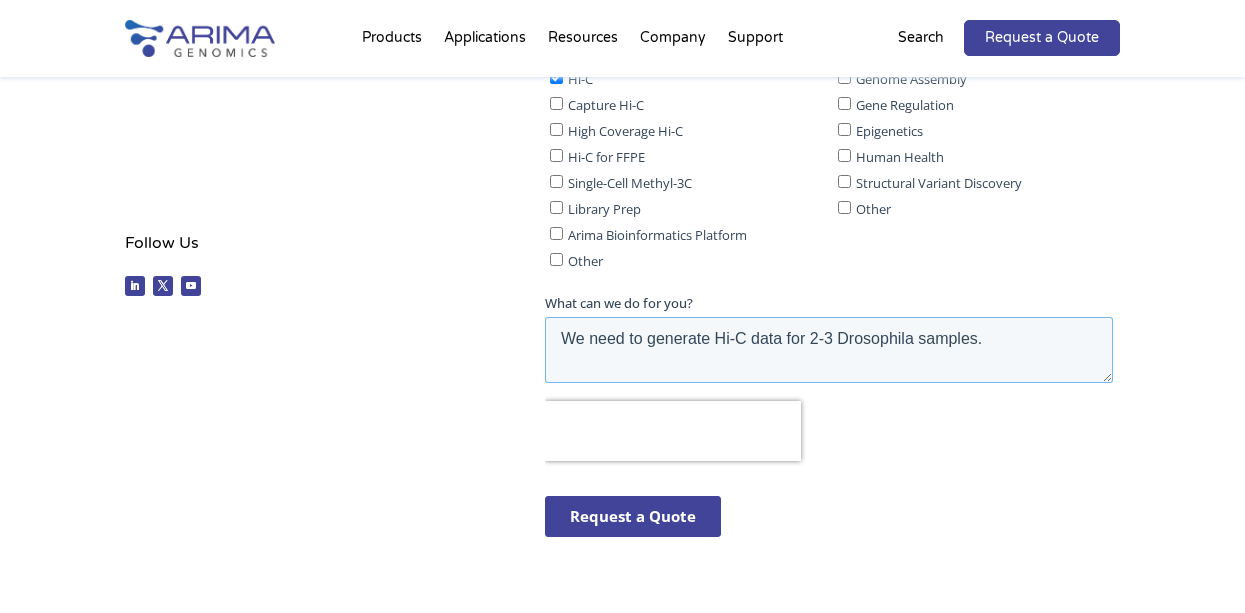 click on "We need to generate Hi-C data for 2-3 Drosophila samples." at bounding box center [828, 351] 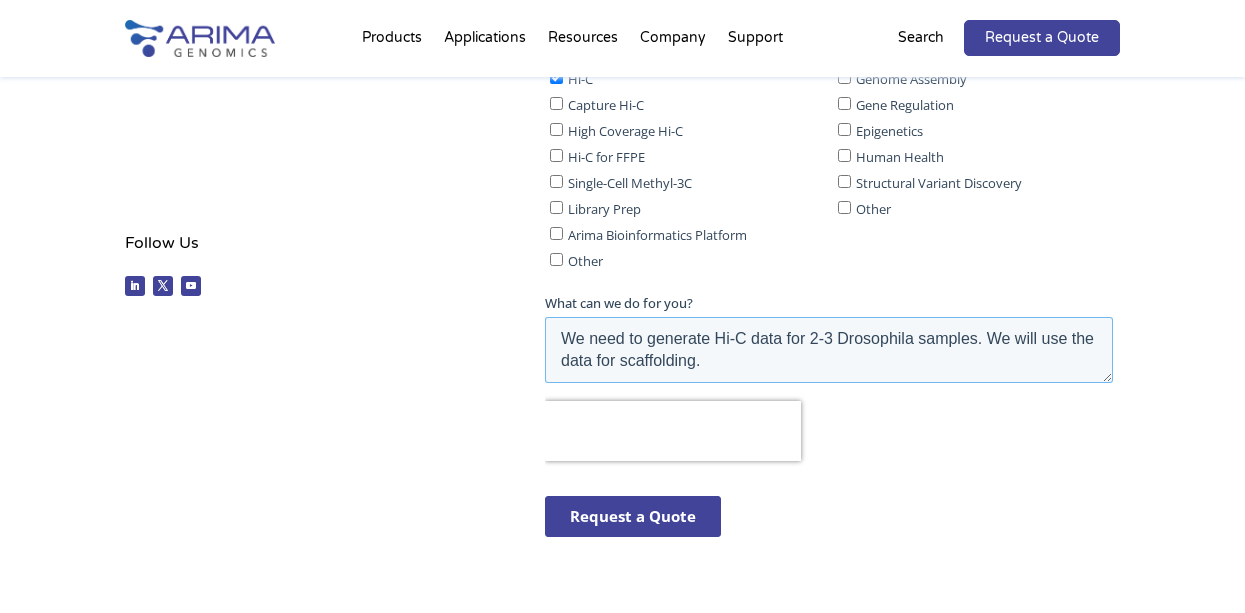 click on "We need to generate Hi-C data for 2-3 Drosophila samples. We will use the data for scaffolding." at bounding box center [828, 351] 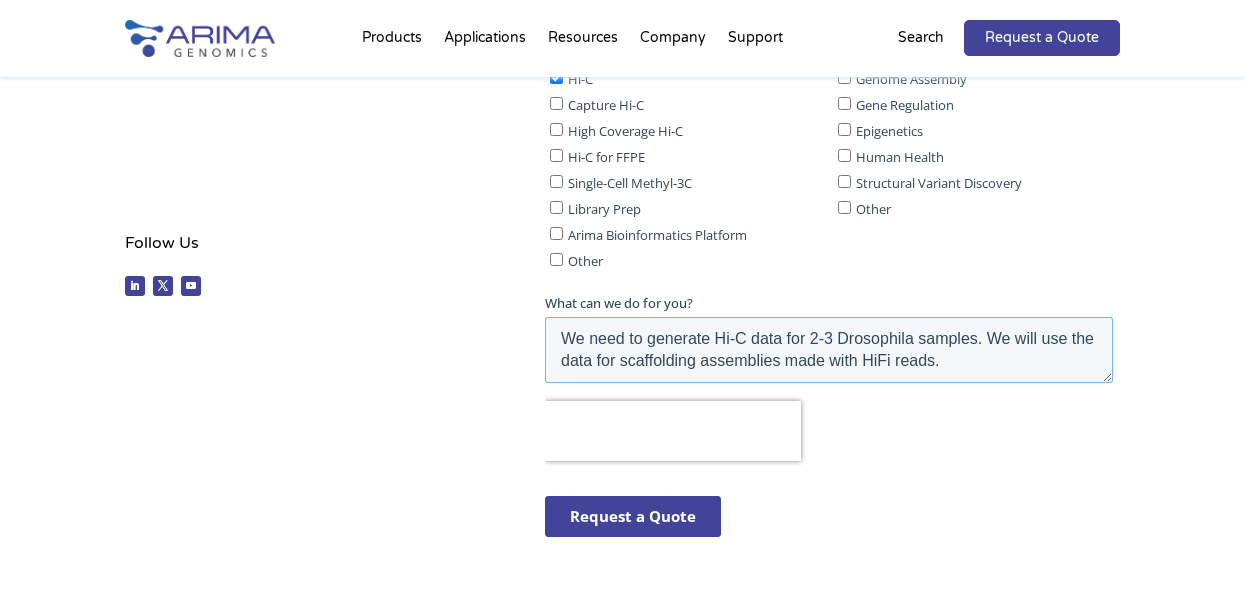 type on "We need to generate Hi-C data for 2-3 Drosophila samples. We will use the data for scaffolding assemblies made with HiFi reads." 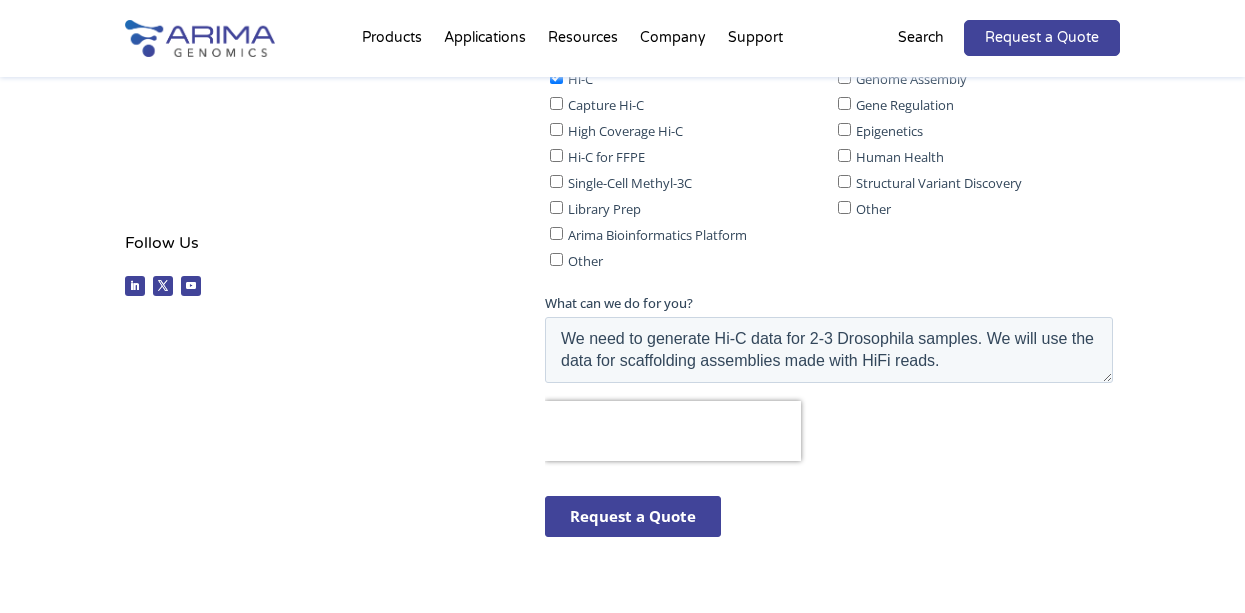 click on "Request a Quote" at bounding box center (632, 517) 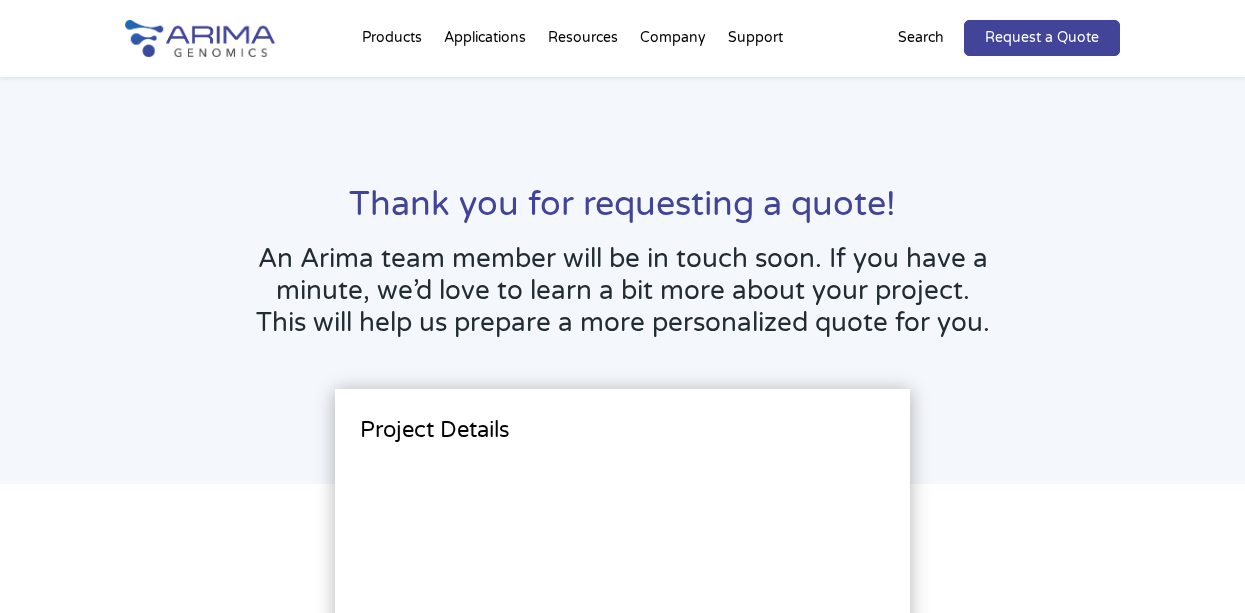 scroll, scrollTop: 0, scrollLeft: 0, axis: both 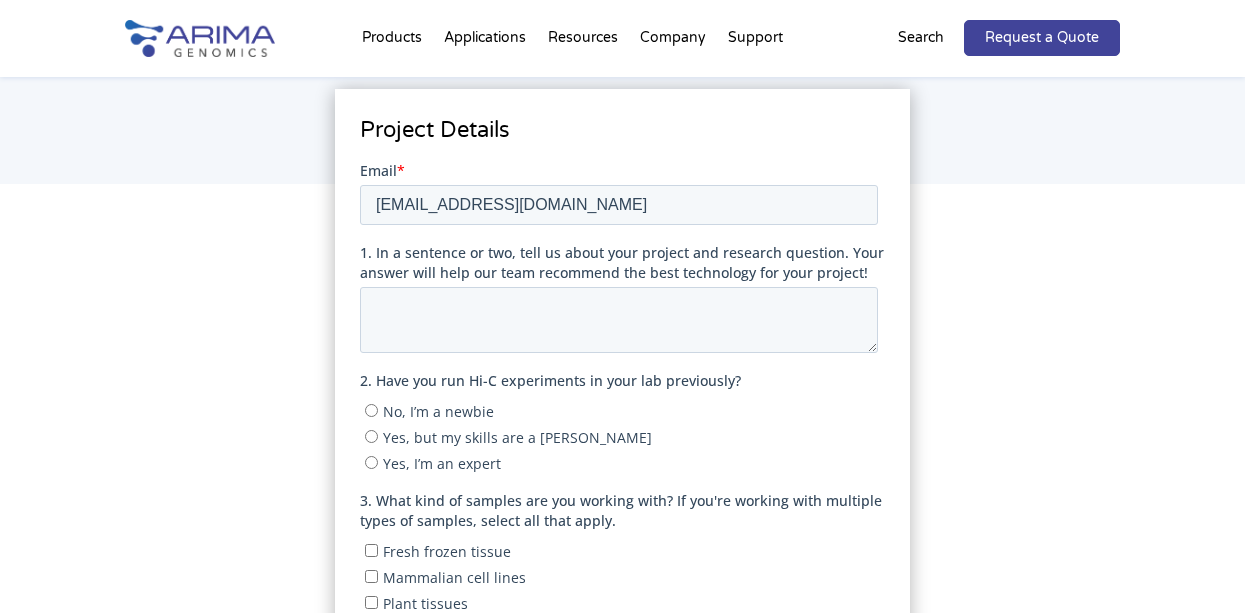 click on "Yes, I’m an expert" at bounding box center [370, 462] 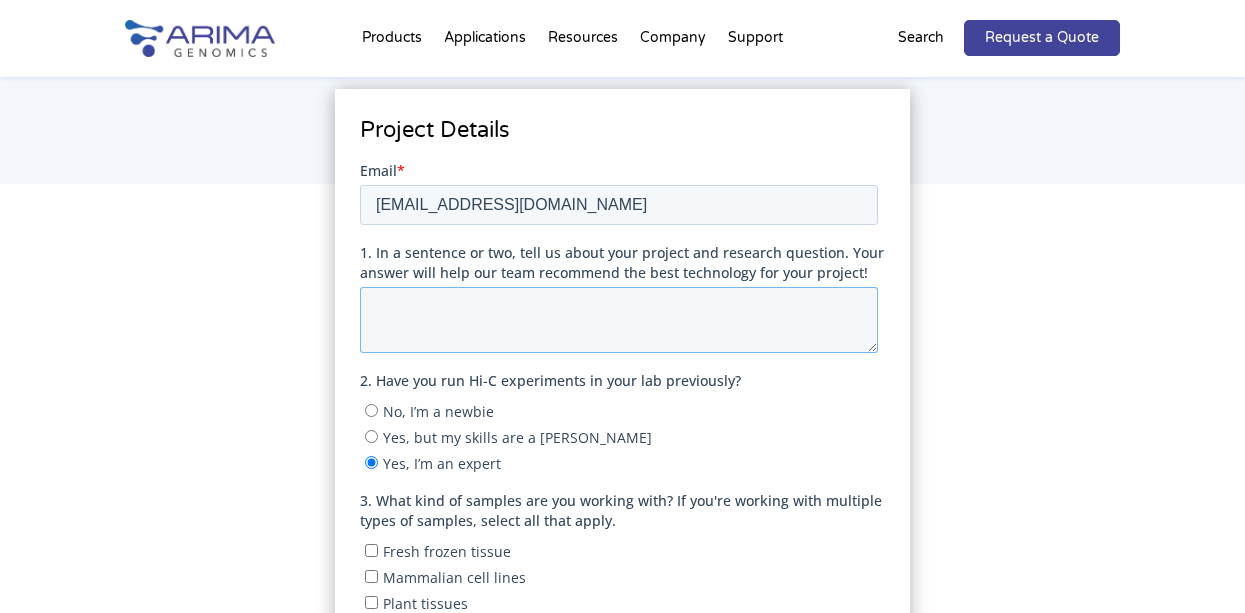 click on "1. In a sentence or two, tell us about your project and research question. Your answer will help our team recommend the best technology for your project!" at bounding box center (618, 320) 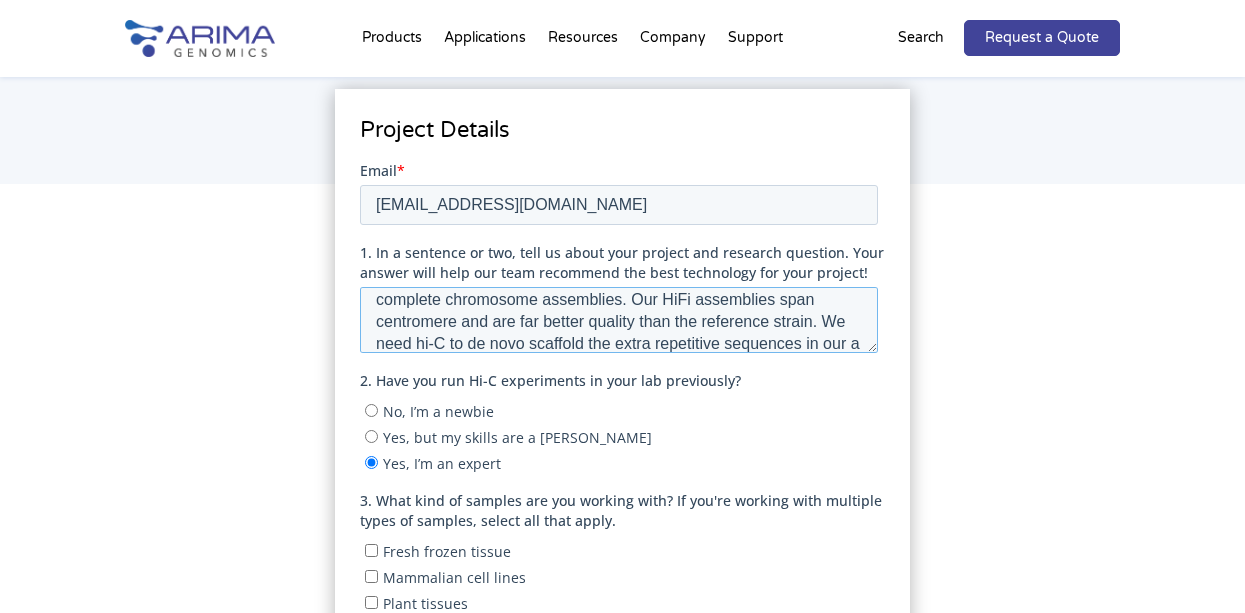 scroll, scrollTop: 53, scrollLeft: 0, axis: vertical 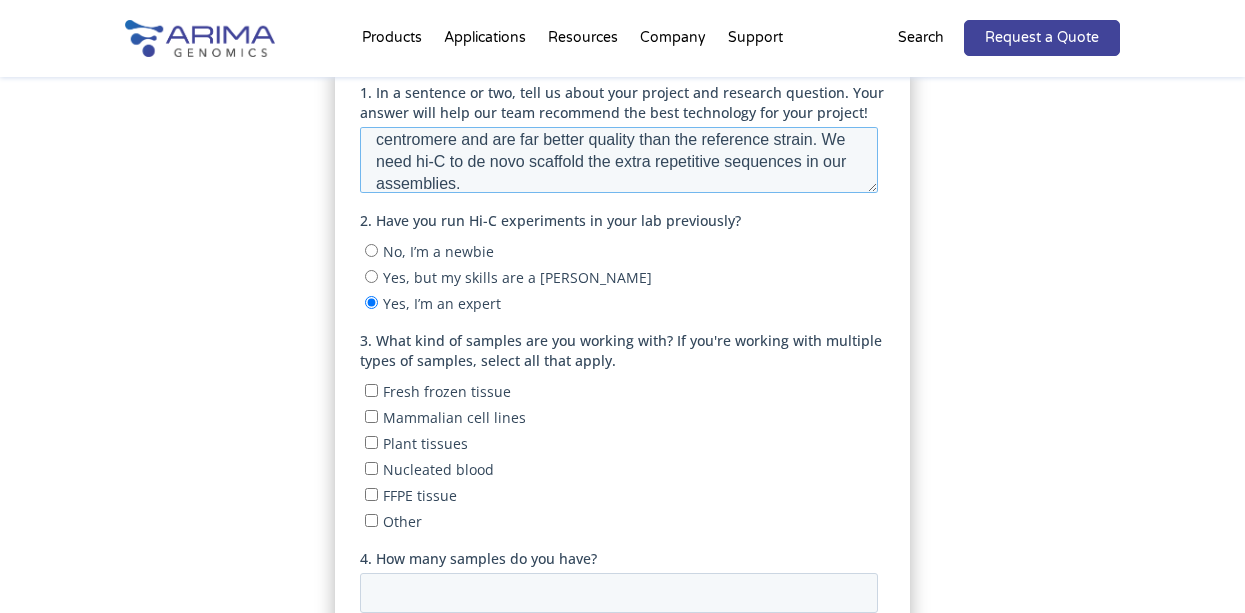 type on "We are trying to assemble the first Drosophila genome with complete chromosome assemblies. Our HiFi assemblies span centromere and are far better quality than the reference strain. We need hi-C to de novo scaffold the extra repetitive sequences in our assemblies." 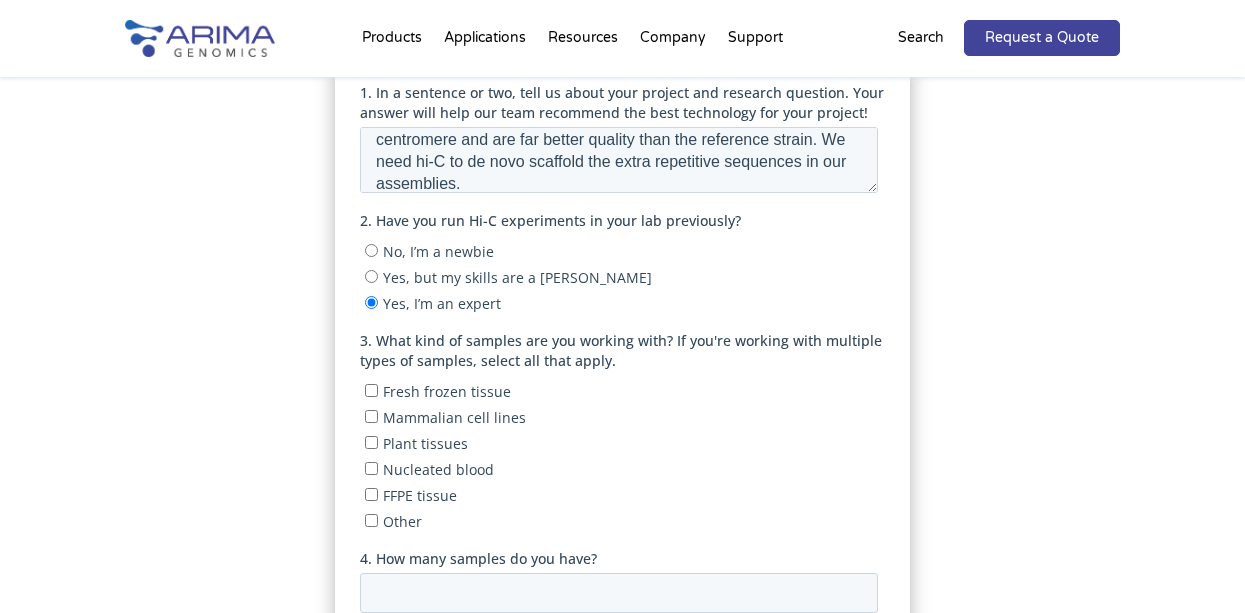 click on "Fresh frozen tissue" at bounding box center (370, 390) 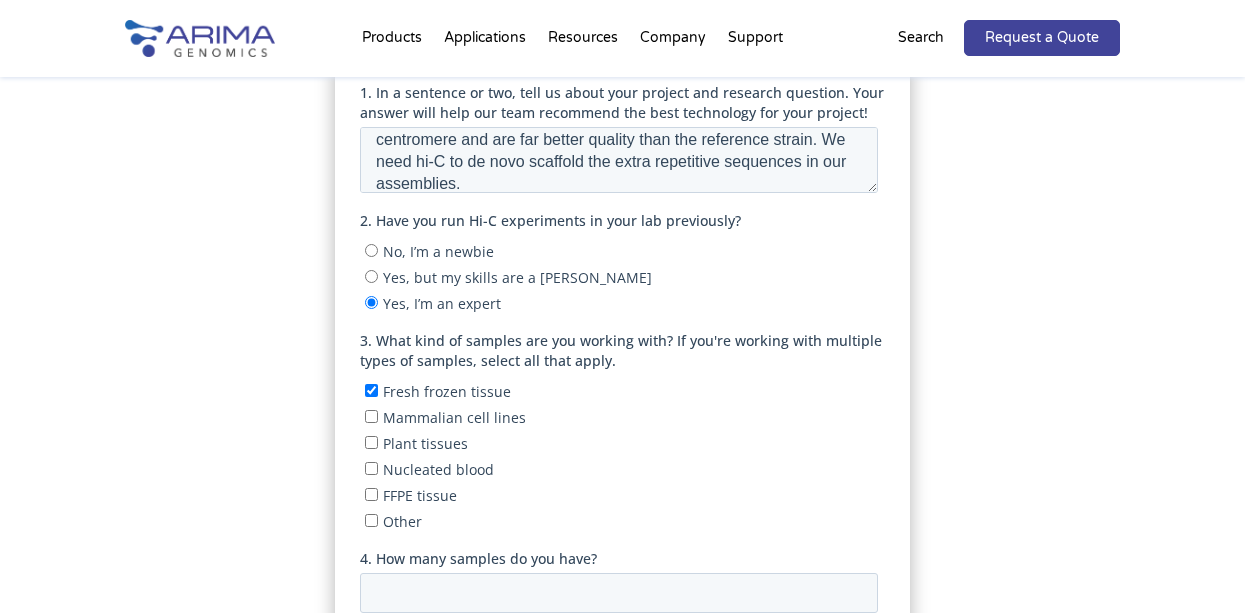 checkbox on "true" 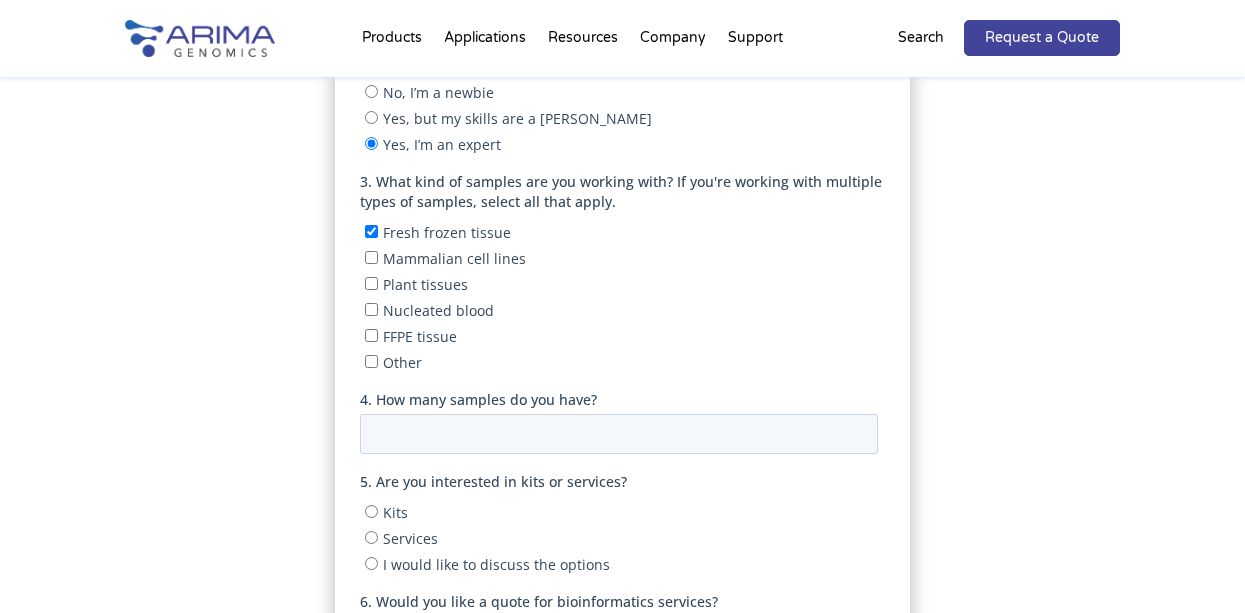 scroll, scrollTop: 620, scrollLeft: 0, axis: vertical 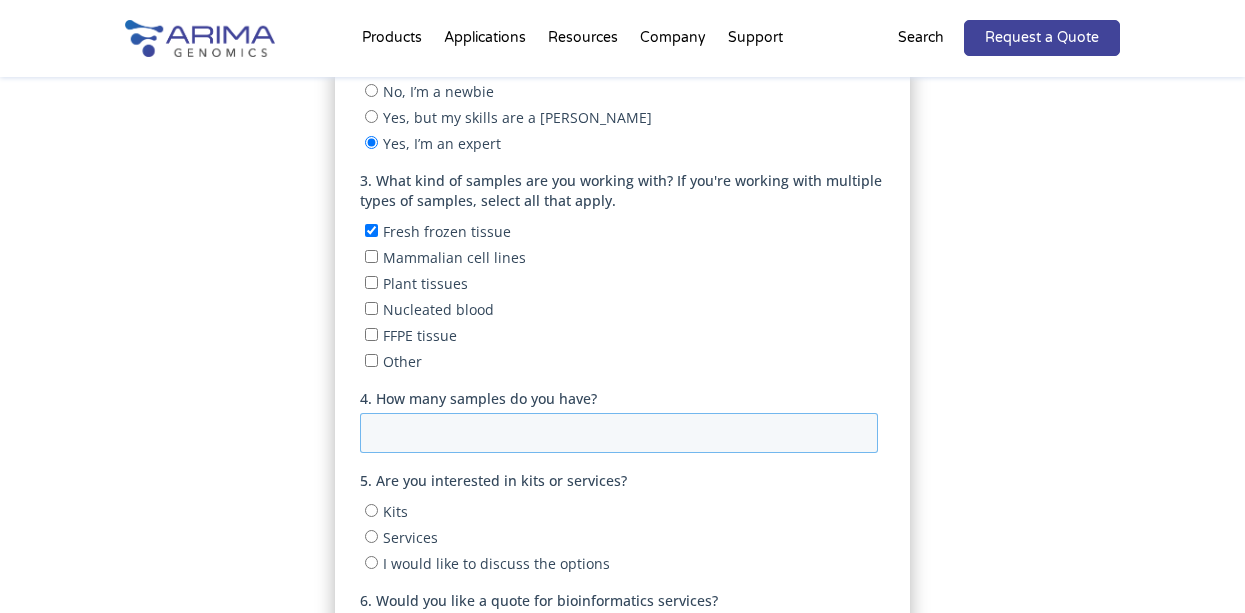 click on "4. How many samples do you have?" at bounding box center (618, 434) 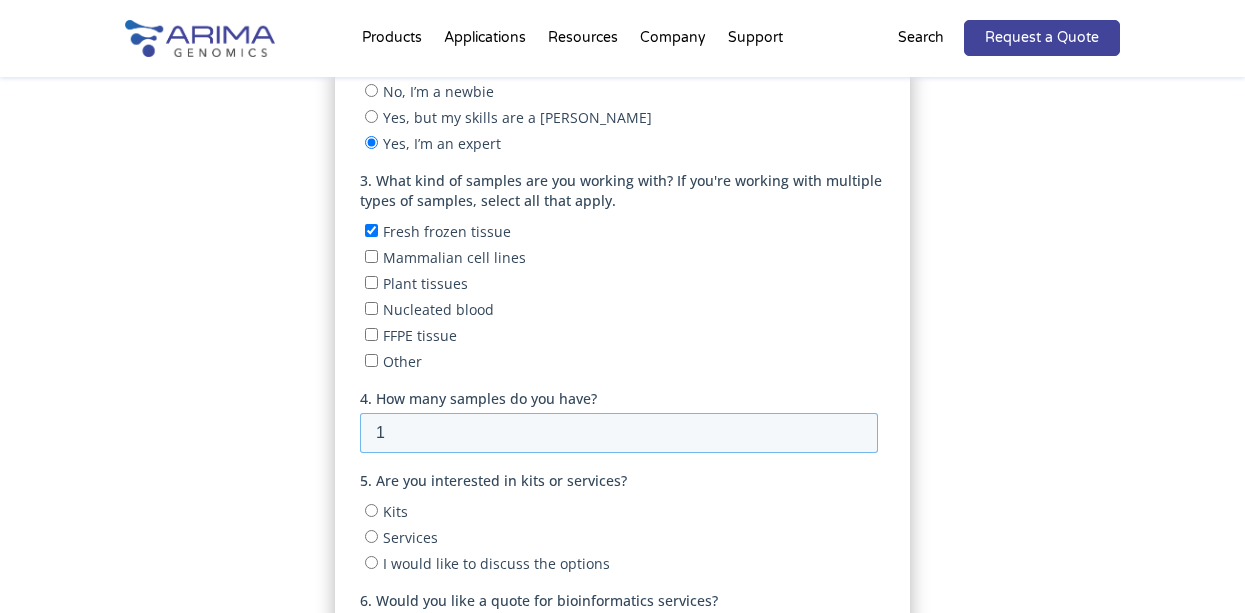 click on "1" at bounding box center [618, 434] 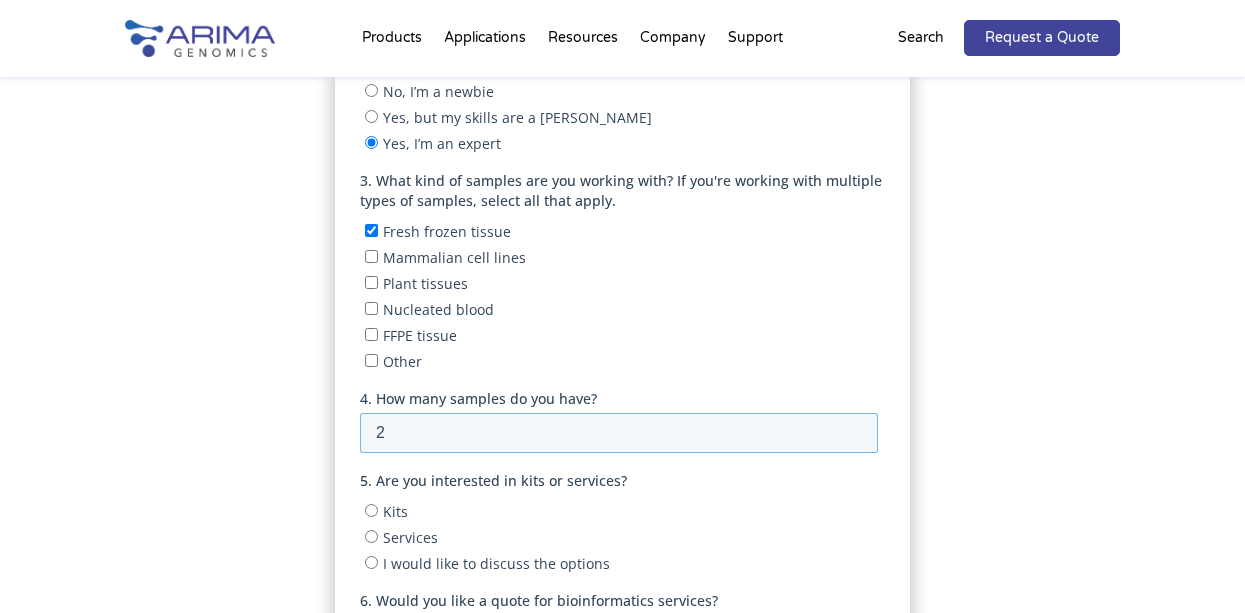 click on "2" at bounding box center [618, 434] 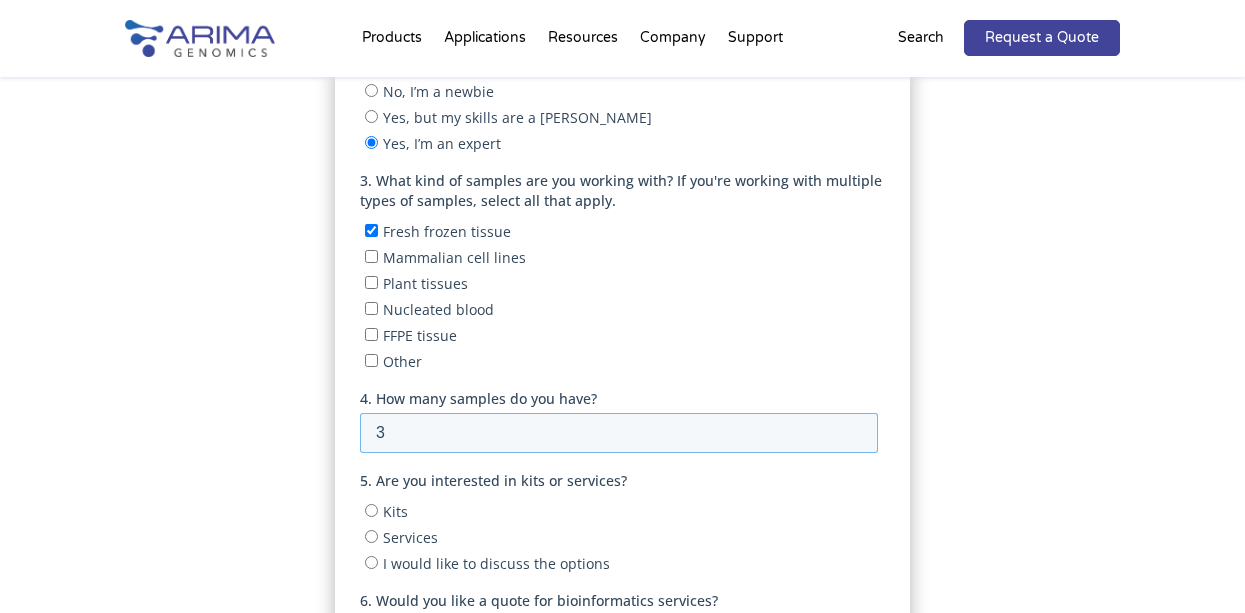 type on "3" 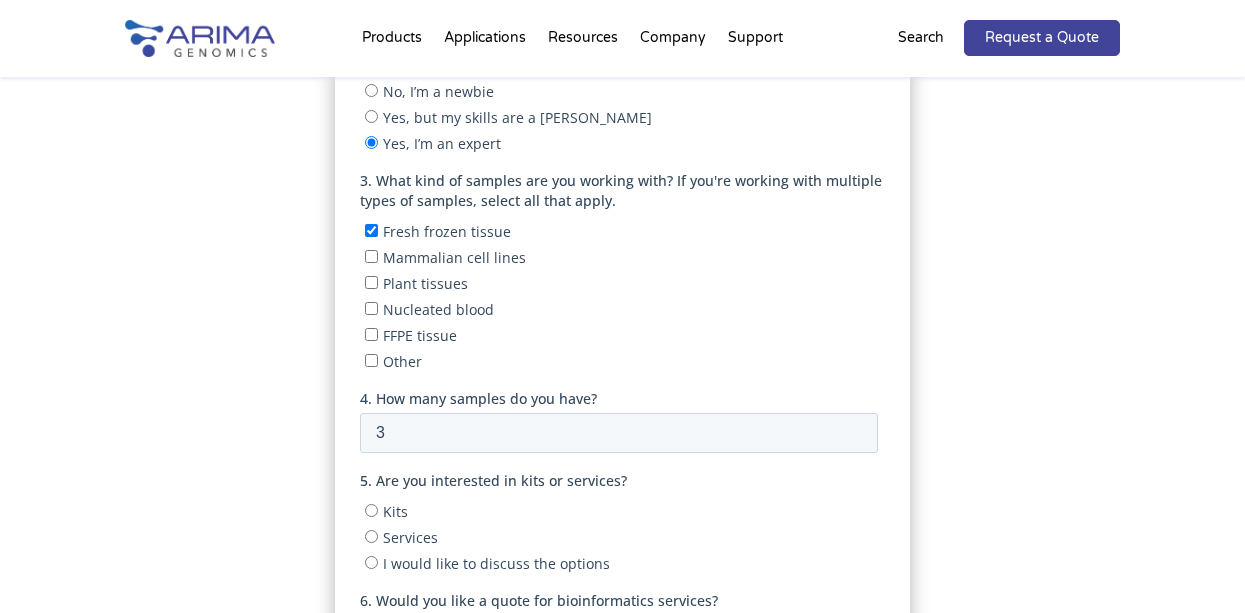 click on "Project Details" at bounding box center [623, 385] 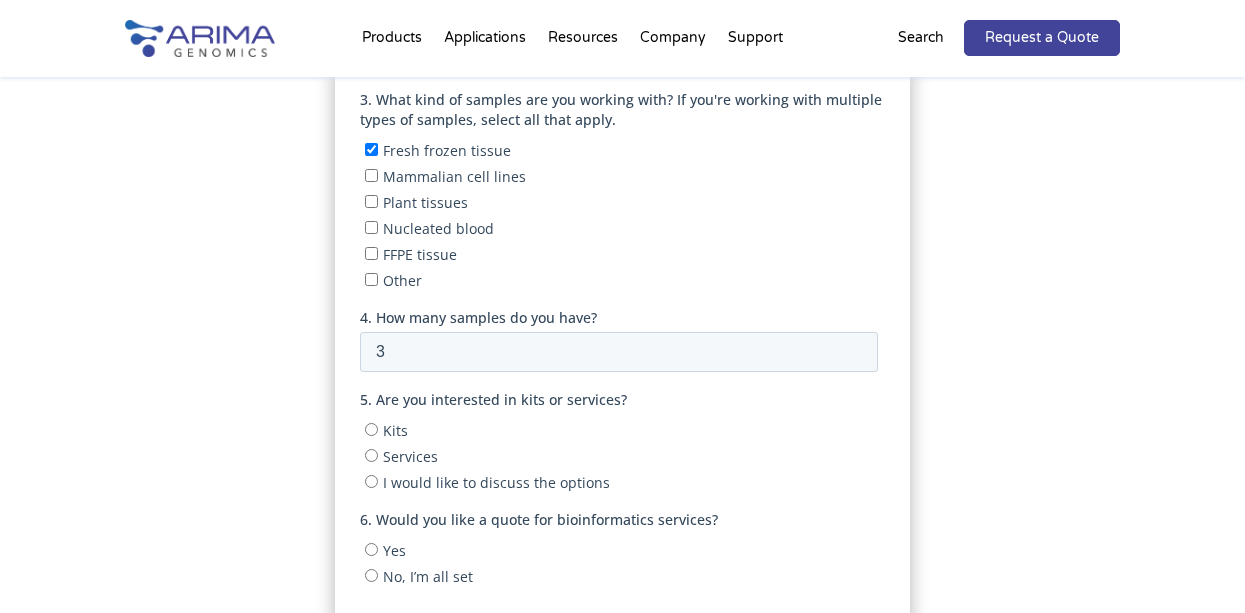 scroll, scrollTop: 710, scrollLeft: 0, axis: vertical 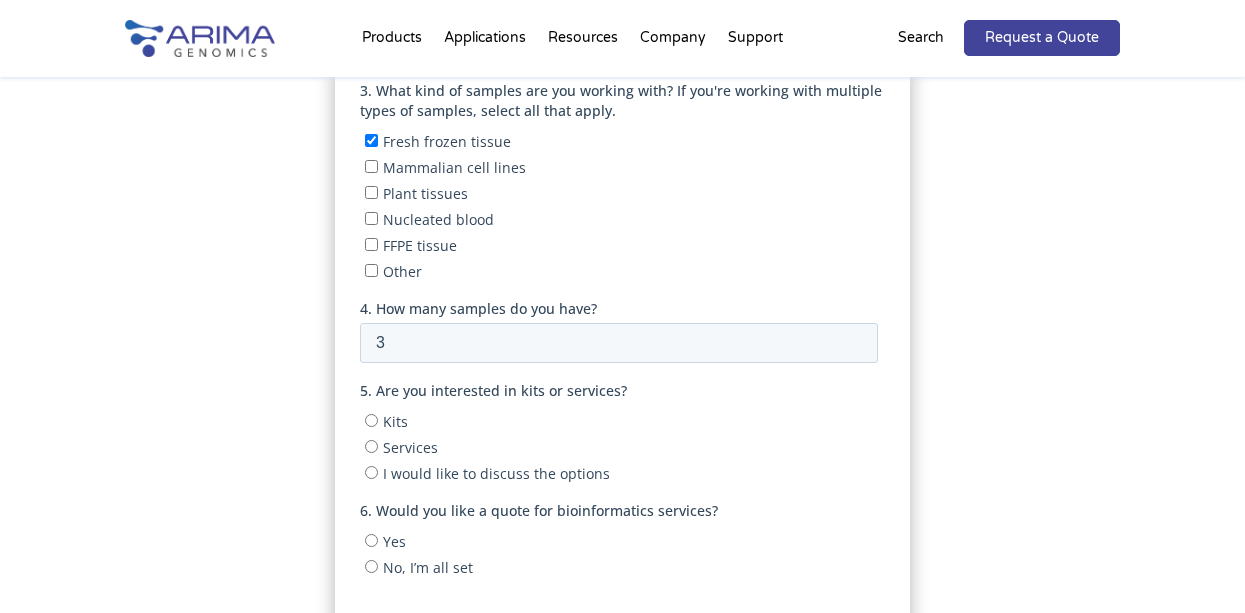 click on "Services" at bounding box center (370, 447) 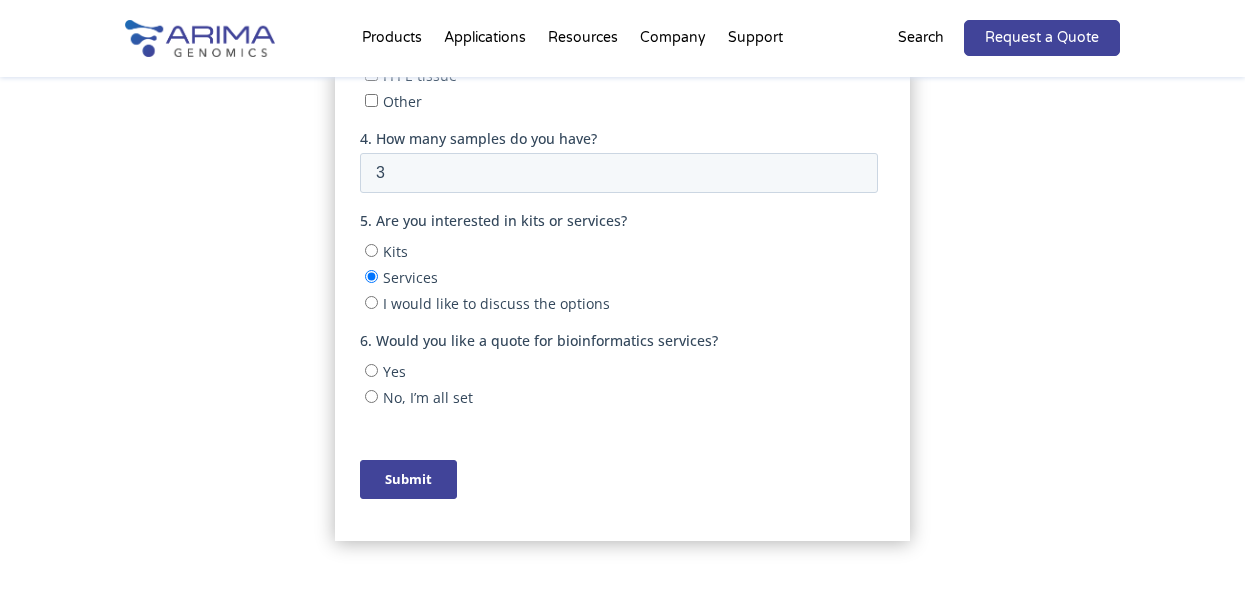scroll, scrollTop: 890, scrollLeft: 0, axis: vertical 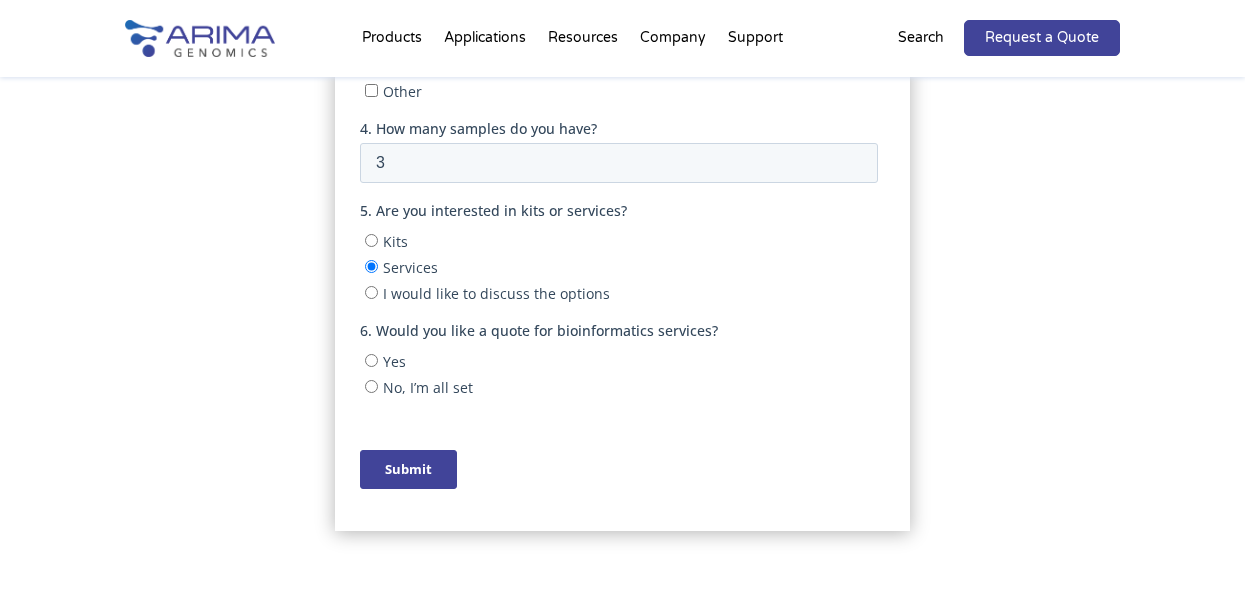click on "No, I’m all set" at bounding box center (370, 387) 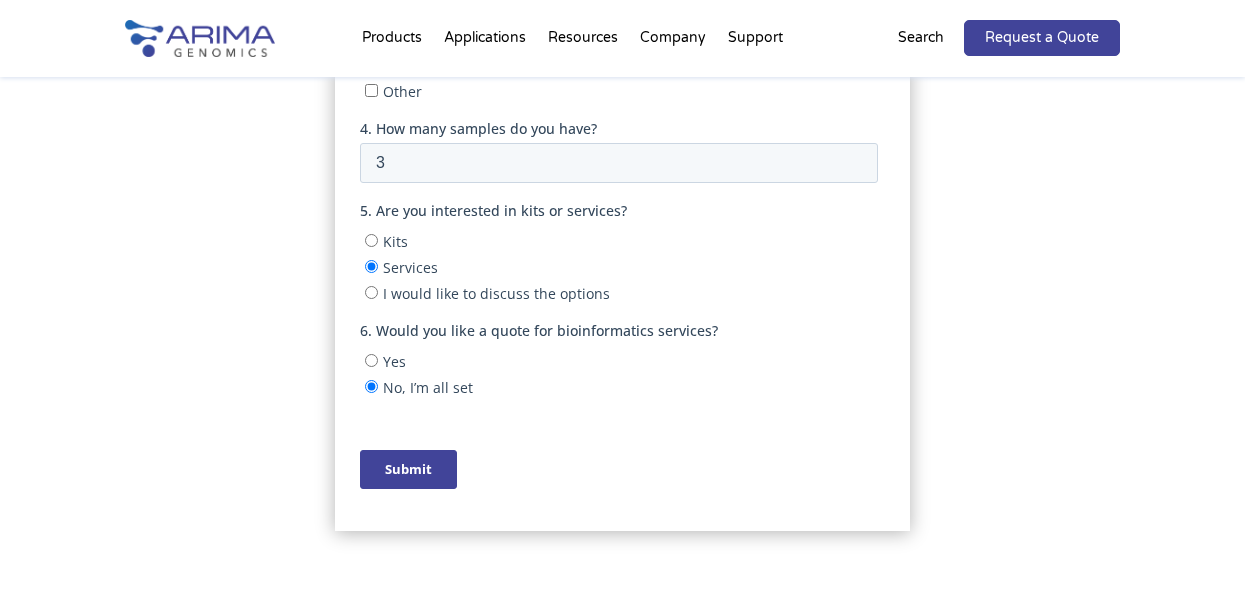 click on "Submit" at bounding box center (407, 470) 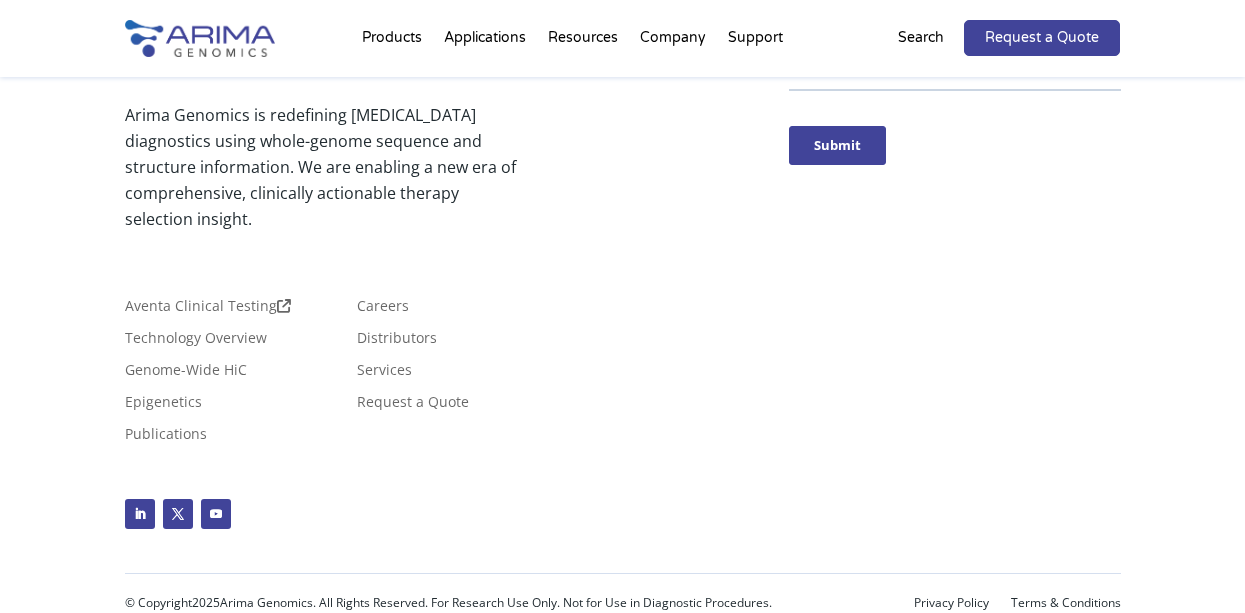scroll, scrollTop: 1026, scrollLeft: 0, axis: vertical 